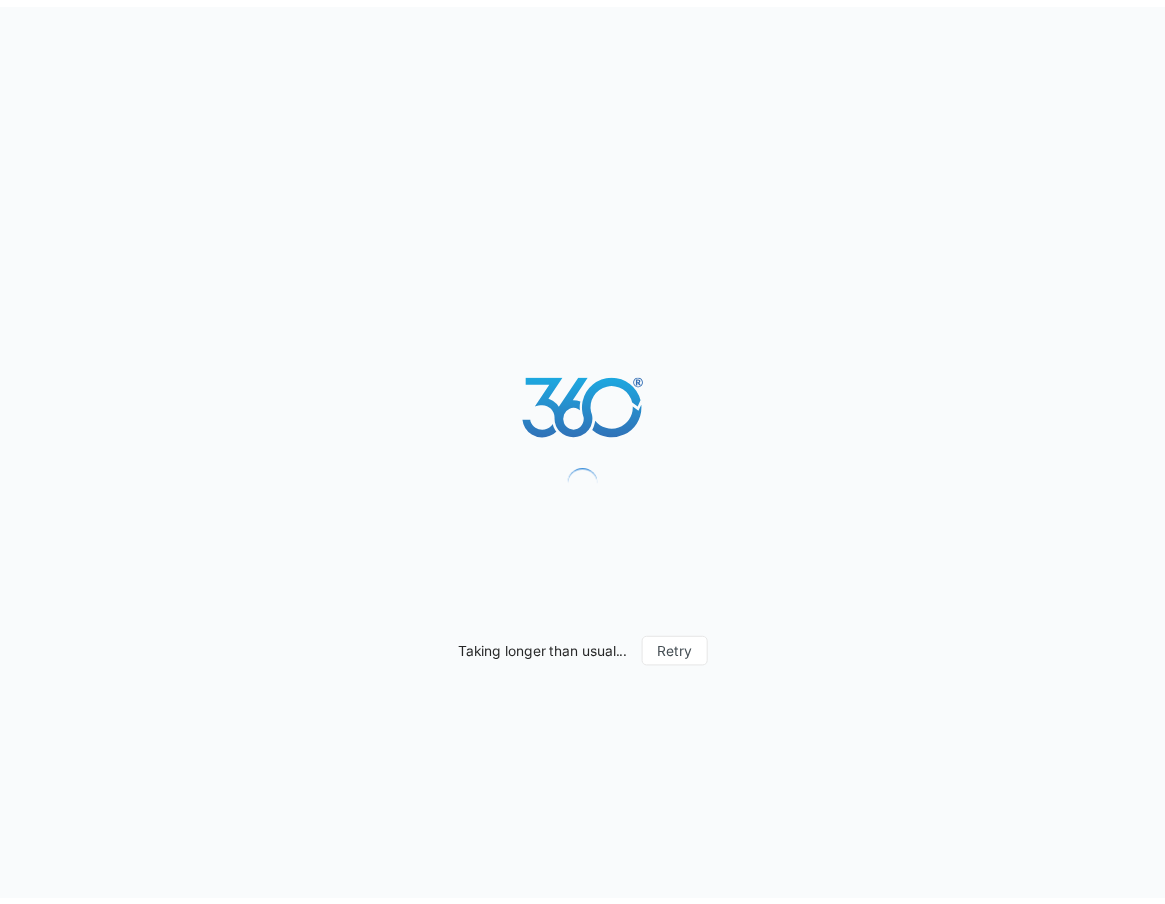 scroll, scrollTop: 0, scrollLeft: 0, axis: both 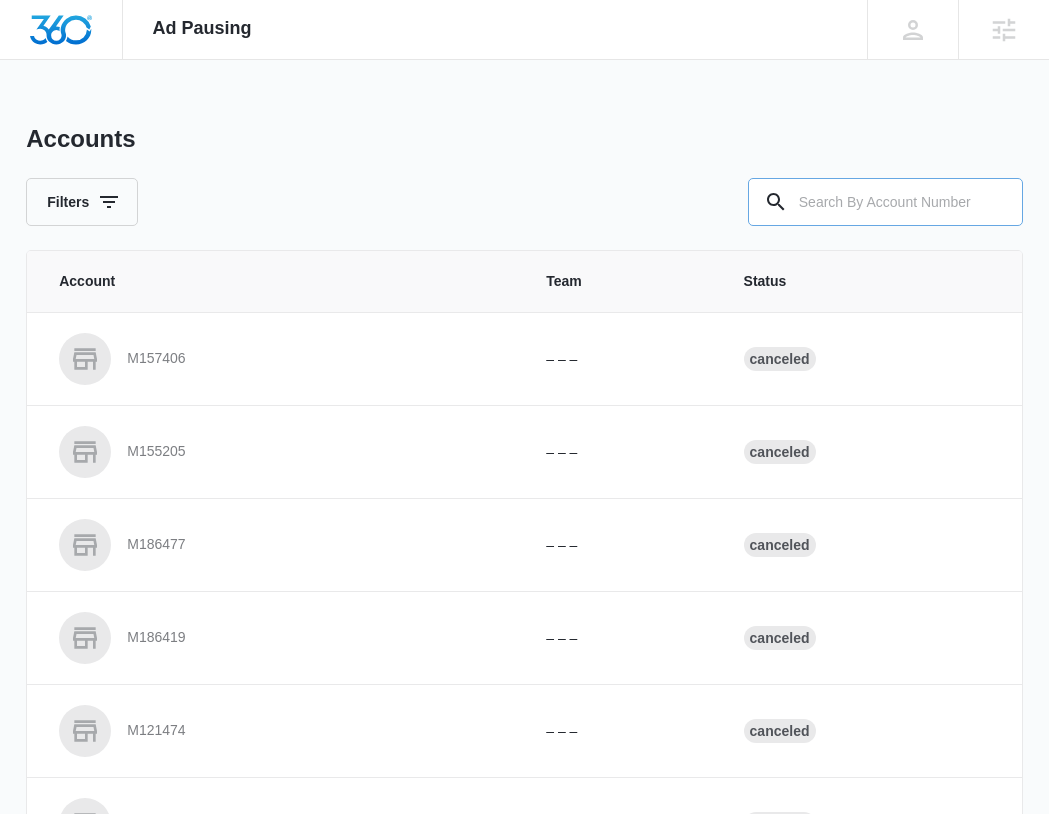 click at bounding box center [885, 202] 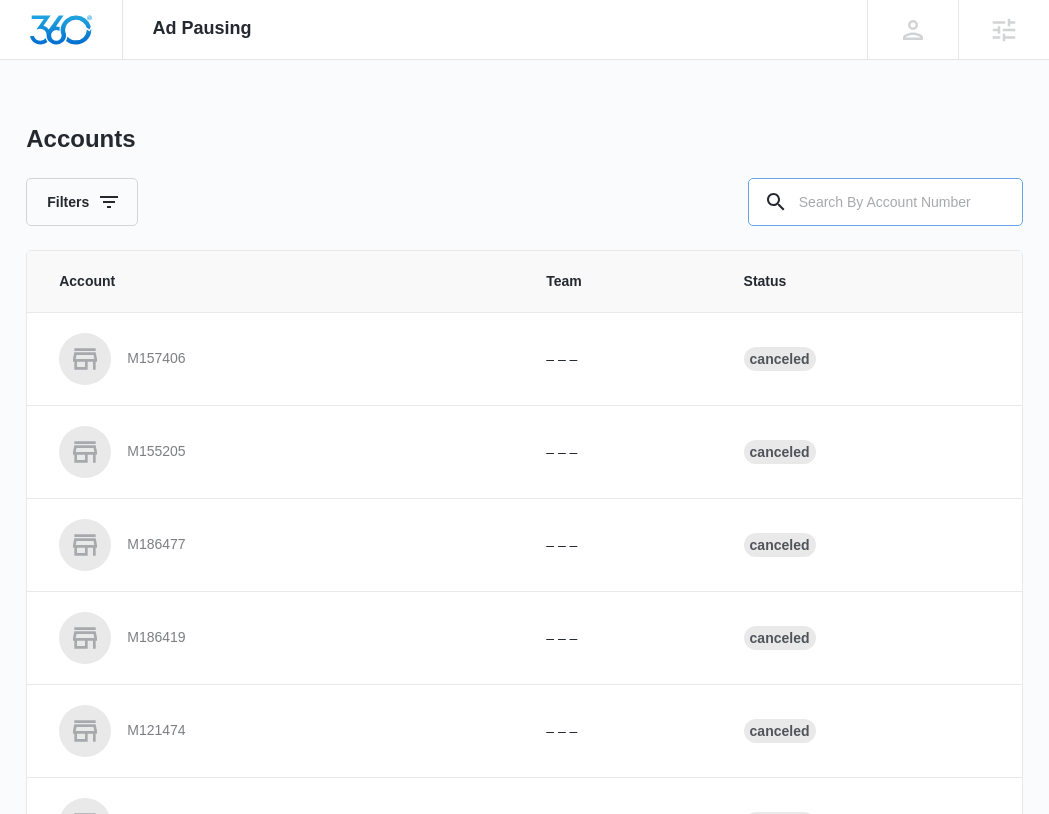 click at bounding box center [885, 202] 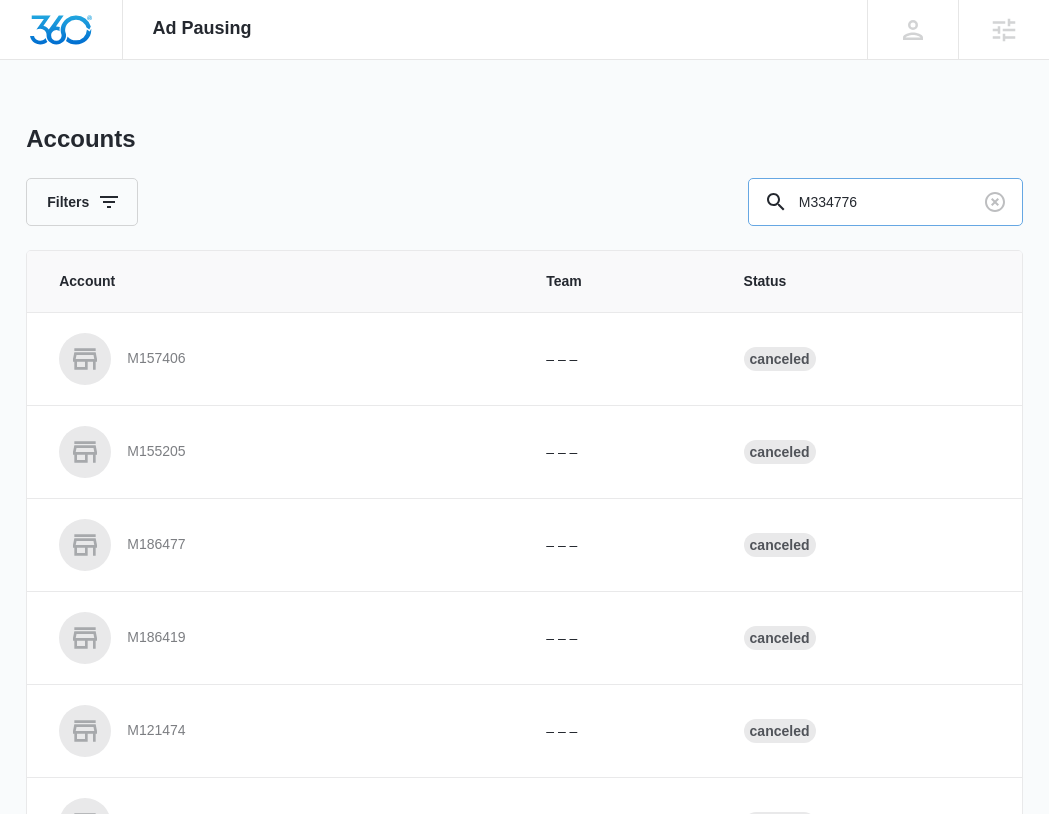 type on "M334776" 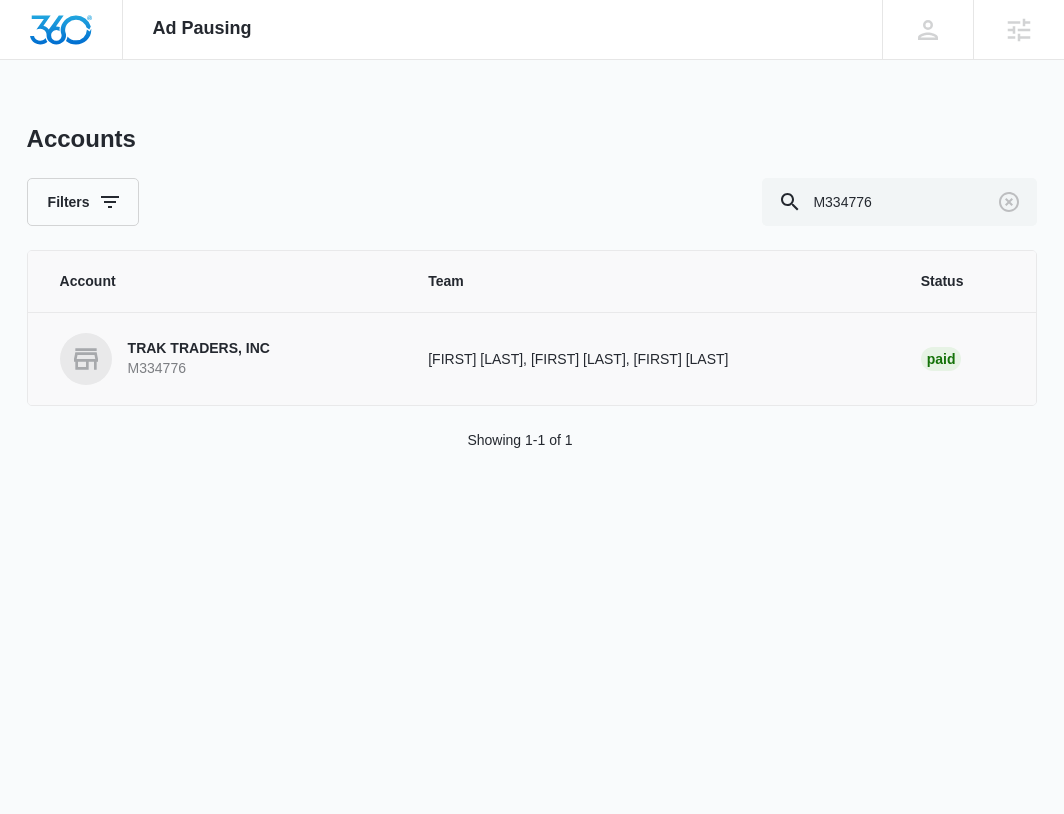 click on "M334776" at bounding box center [199, 369] 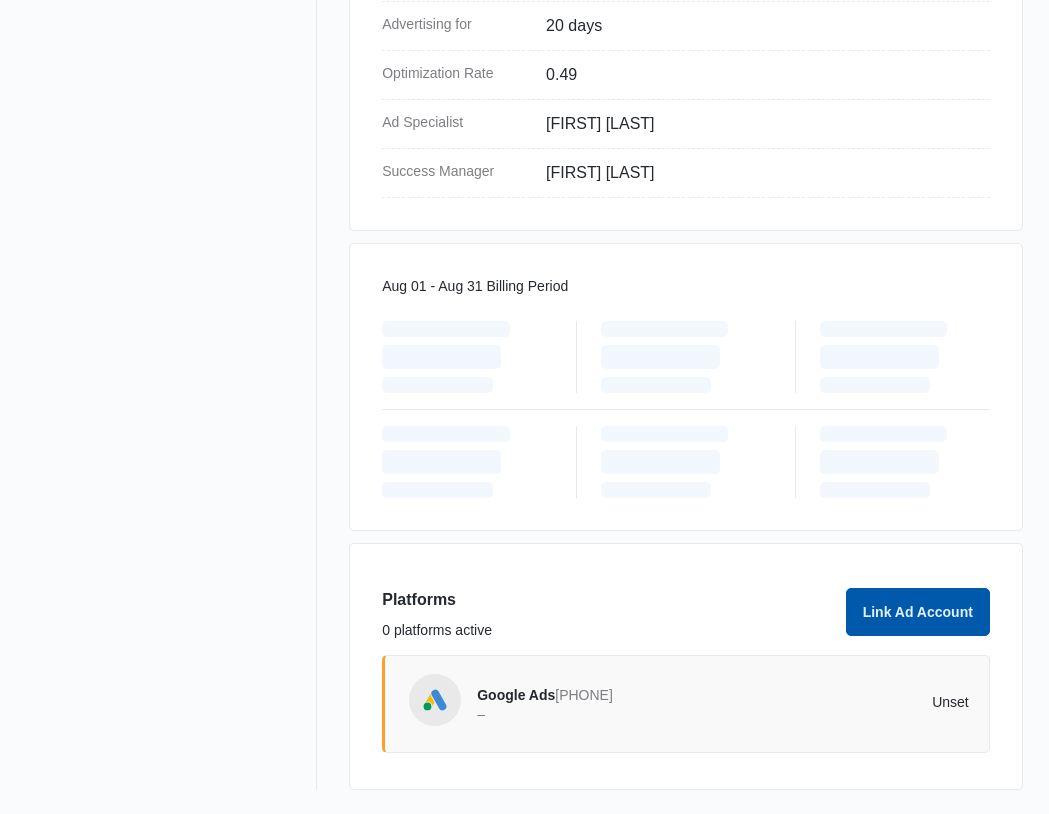 scroll, scrollTop: 851, scrollLeft: 0, axis: vertical 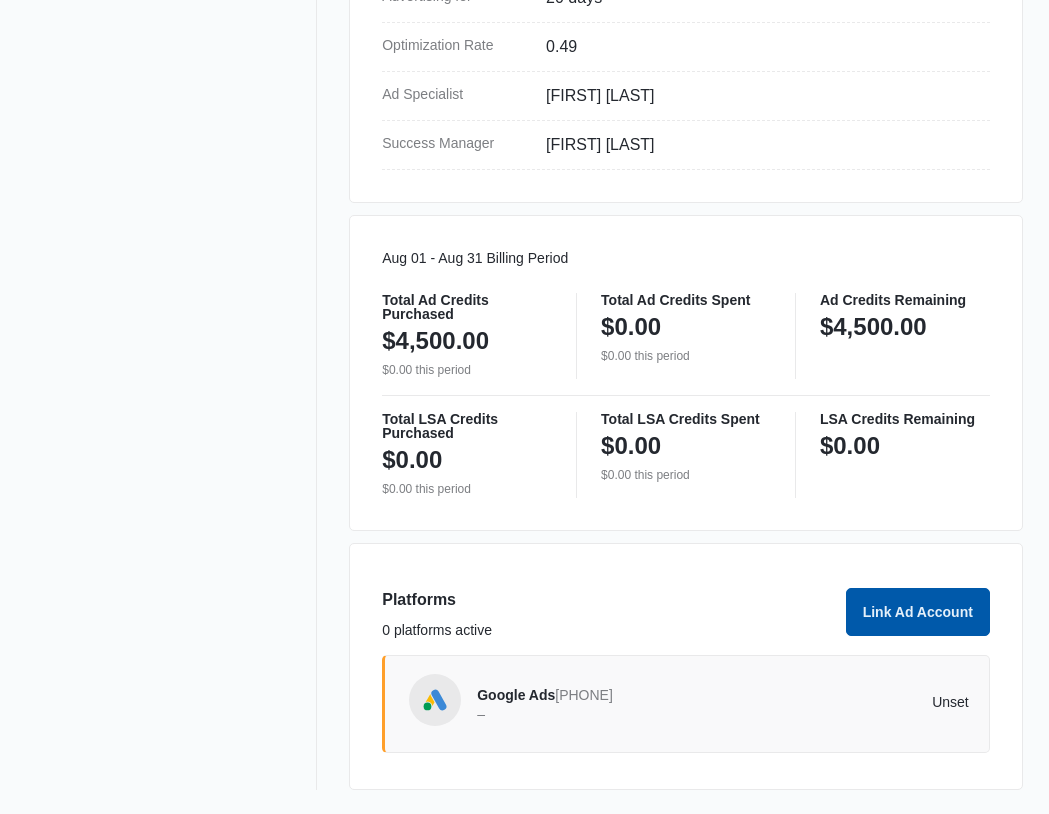 click on "Link Ad Account" at bounding box center [918, 612] 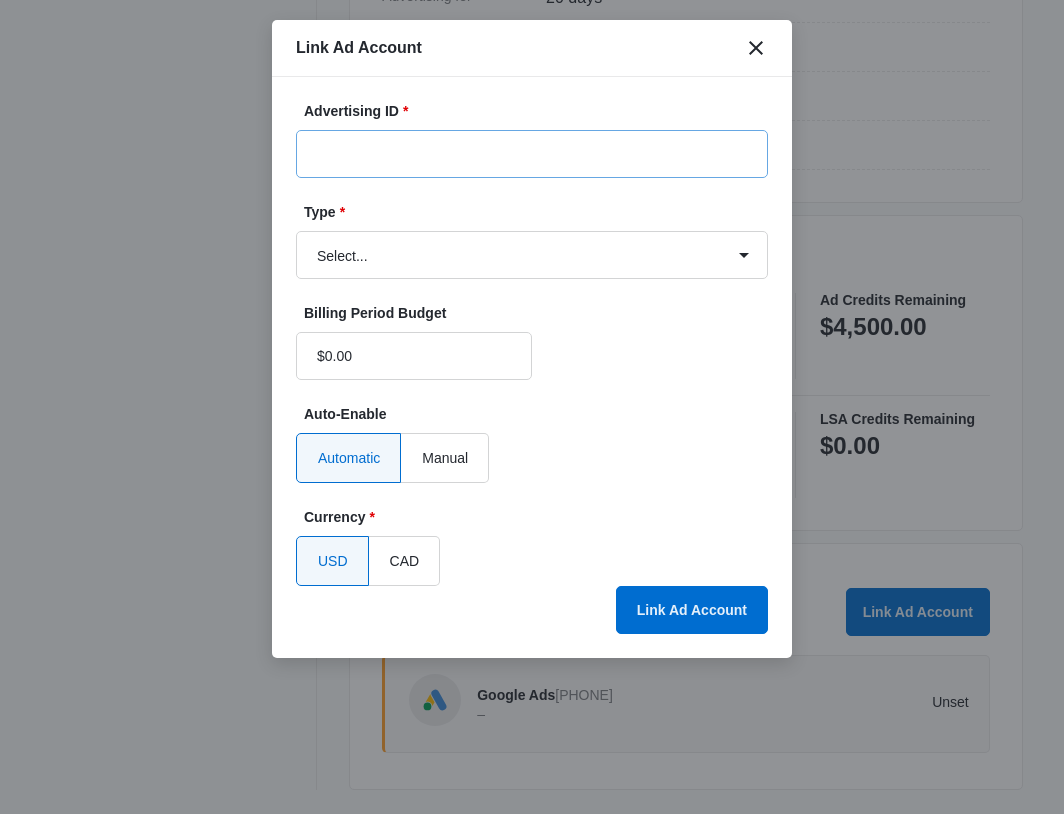 drag, startPoint x: 459, startPoint y: 118, endPoint x: 441, endPoint y: 166, distance: 51.264023 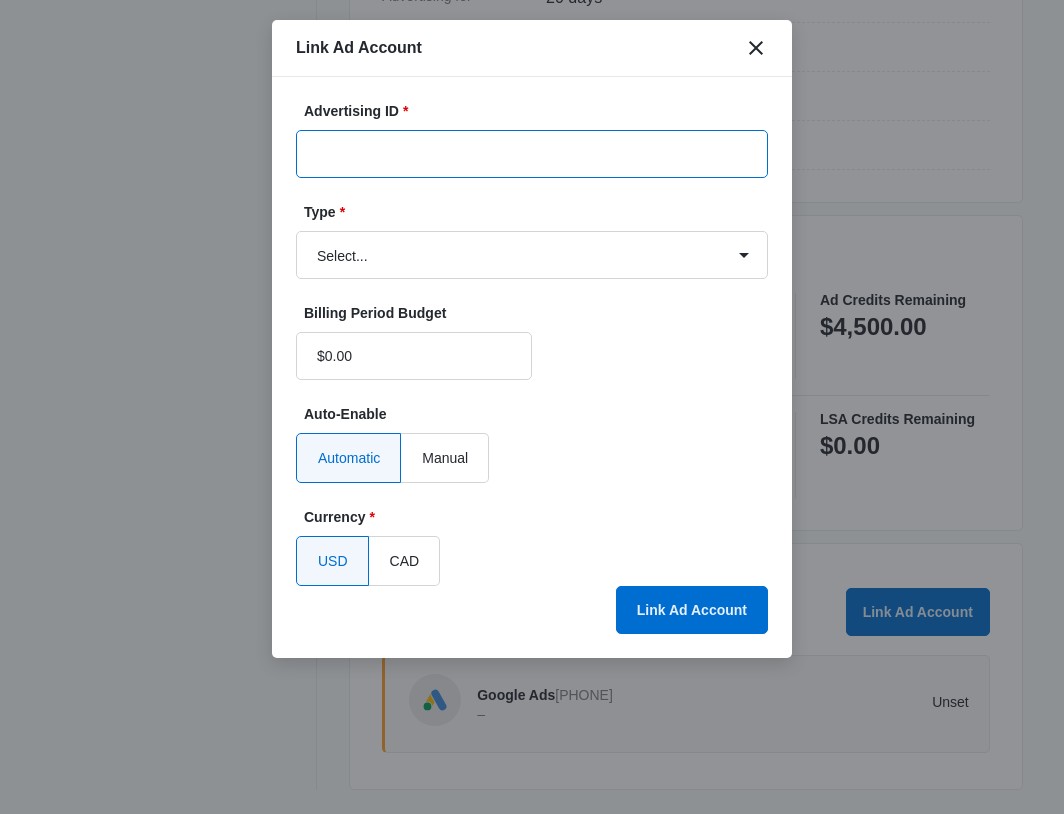 click on "Advertising ID *" at bounding box center (532, 154) 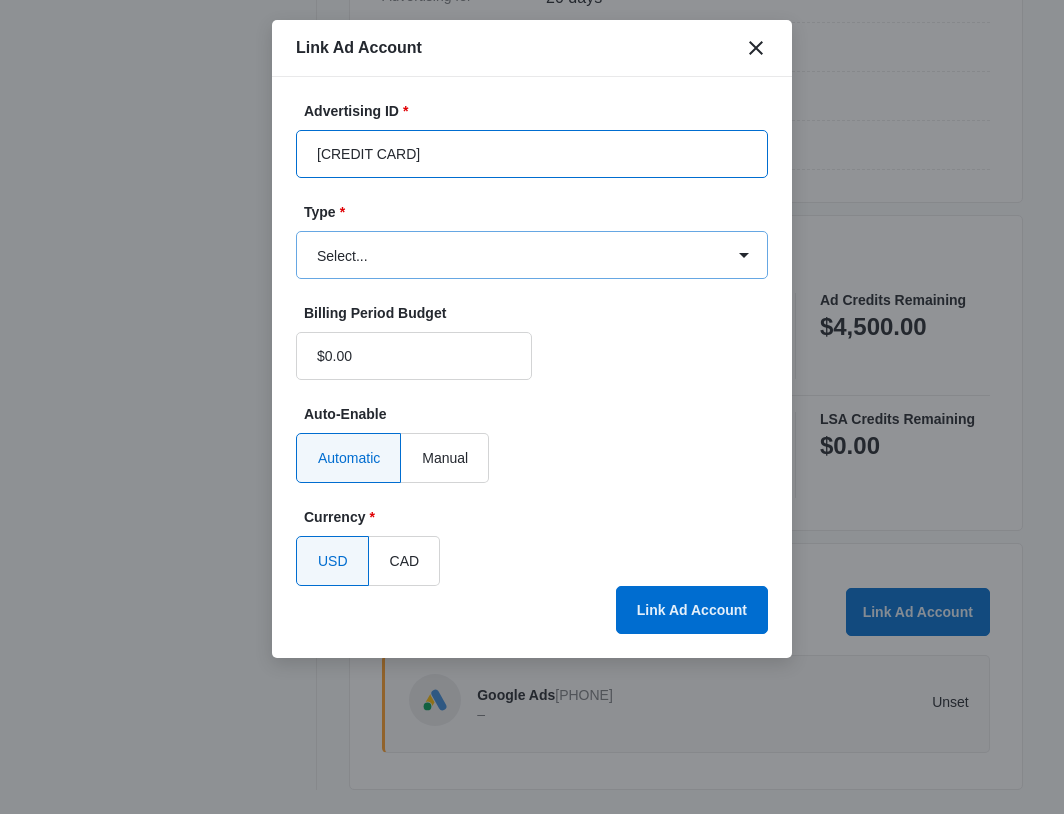 type on "2176679232807514" 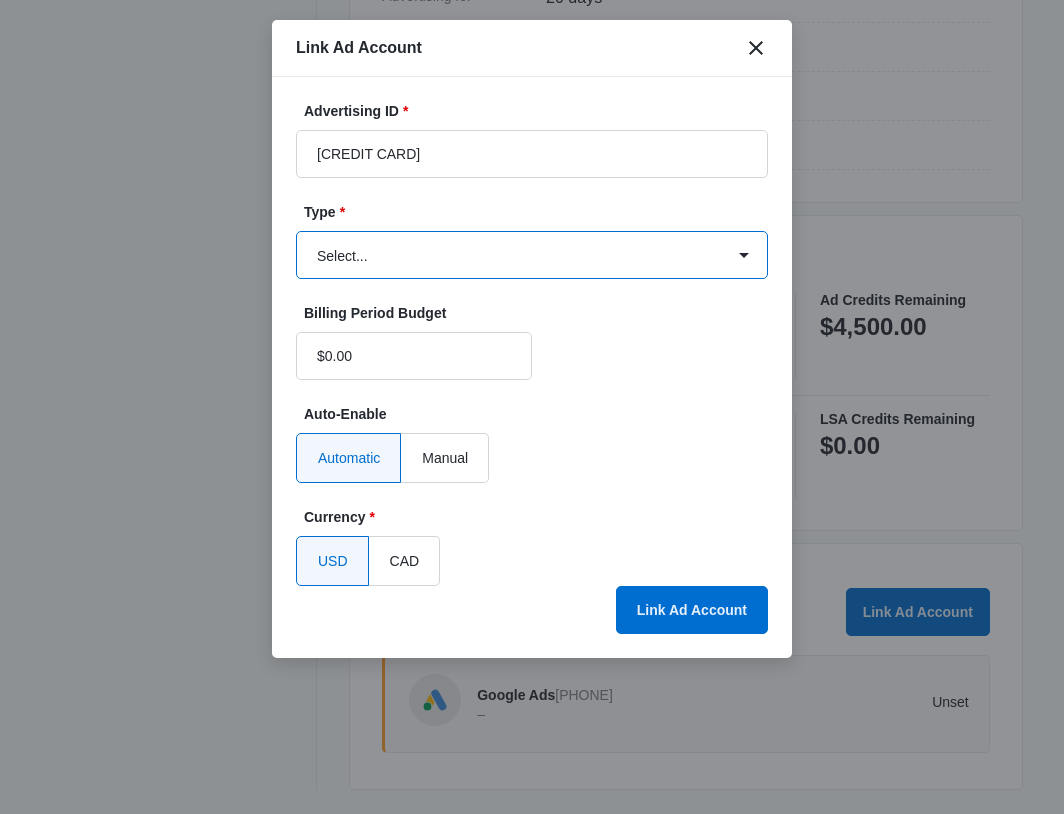 click on "Select... Bing Ads Facebook Ads Google Ads" at bounding box center (532, 255) 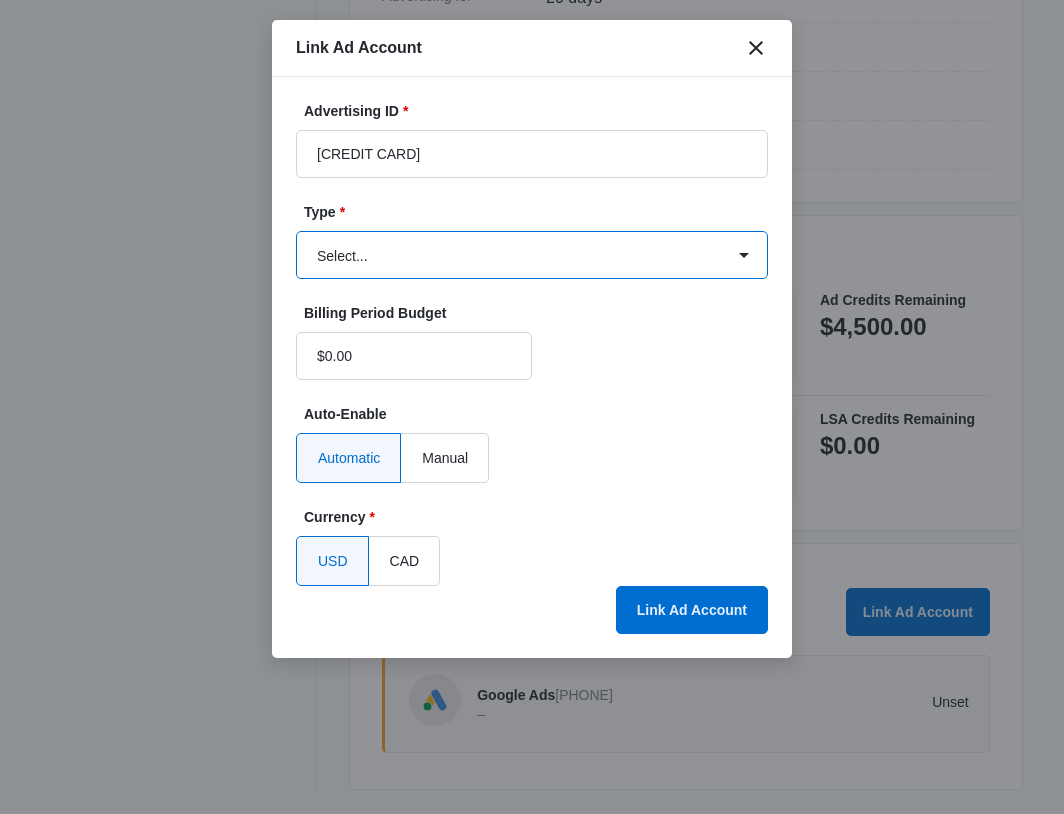 select on "facebook" 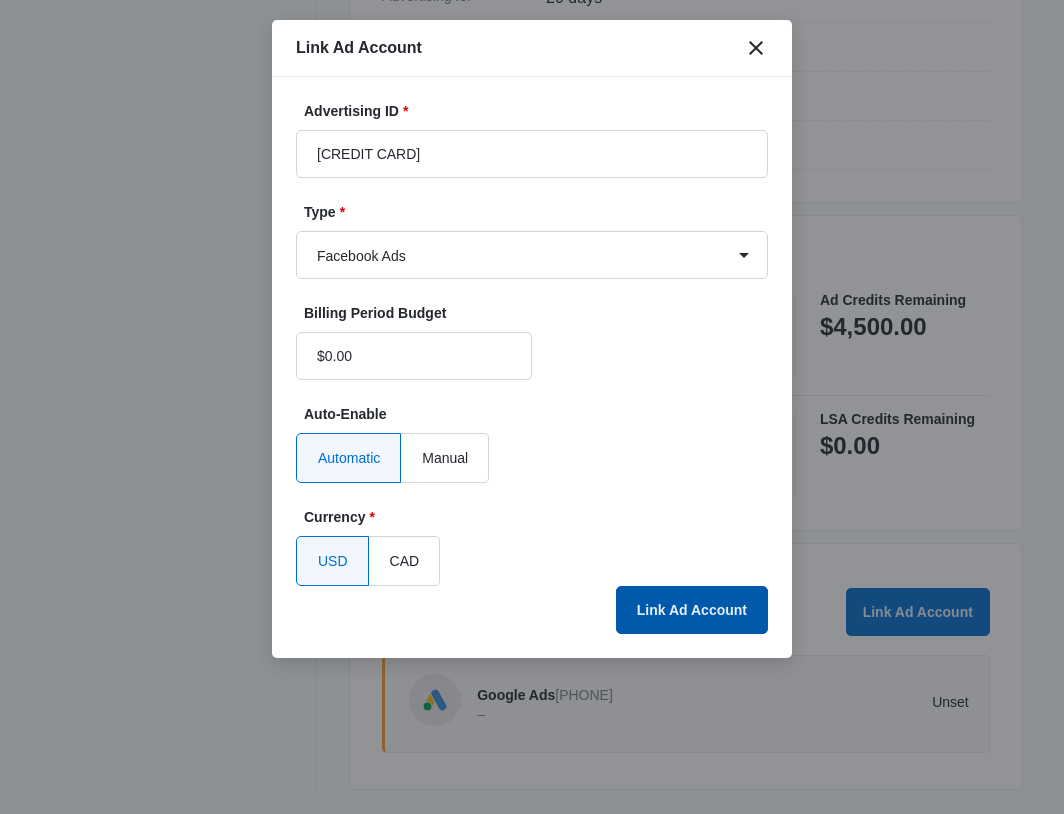 click on "Link Ad Account" at bounding box center [692, 610] 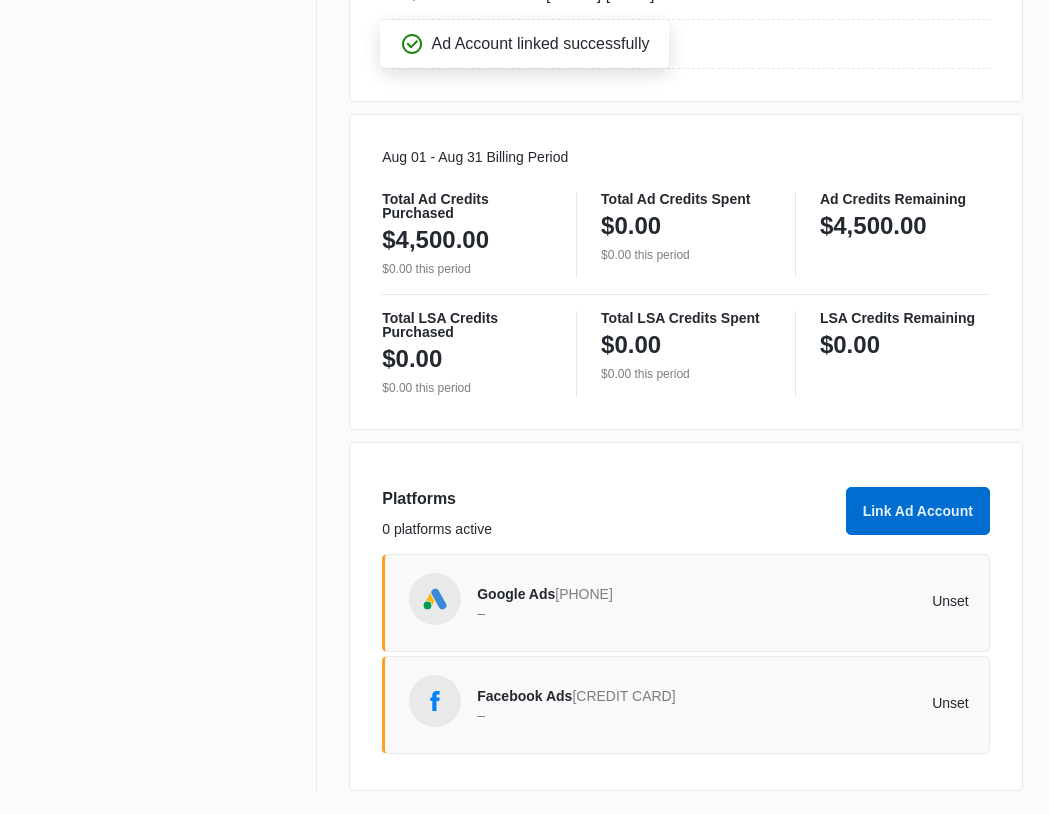 scroll, scrollTop: 953, scrollLeft: 0, axis: vertical 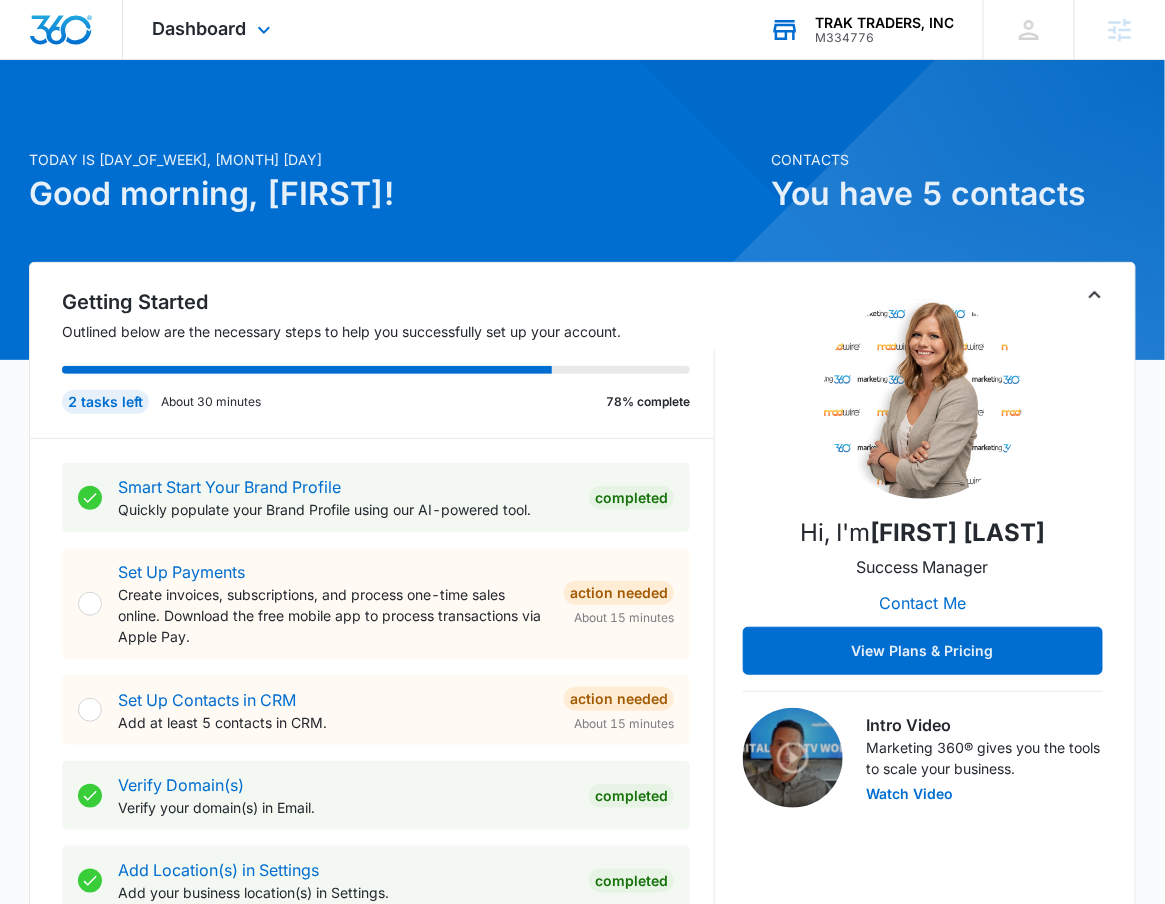 click on "TRAK TRADERS, INC M334776 Your Accounts View All" at bounding box center (861, 29) 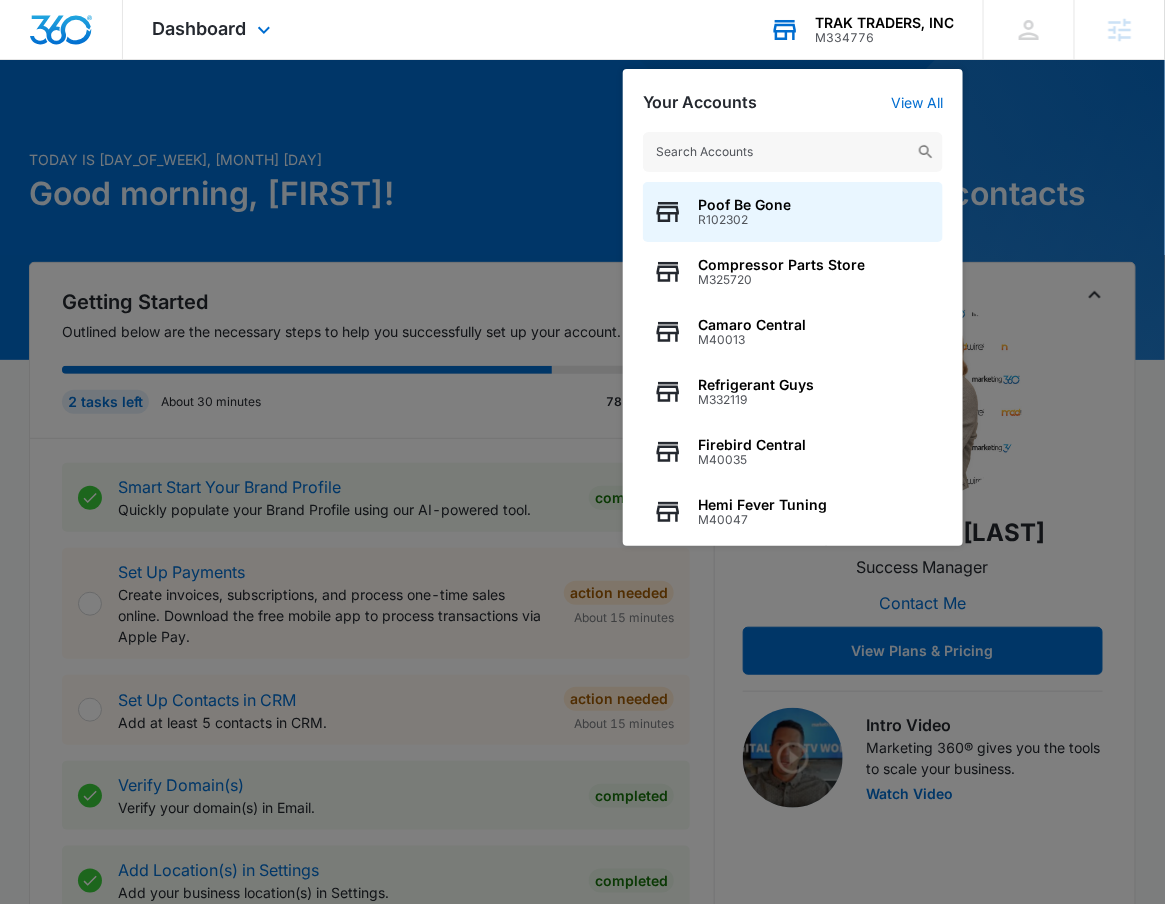 click on "Your Accounts View All Poof Be Gone R102302 Compressor Parts Store M325720 Camaro Central M40013 Refrigerant Guys M332119 Firebird Central M40035 Hemi Fever Tuning M40047 FPE Store M40040 Robert Nguyen J3239 AlphaGraphics - Idaho US679 R1022 Denver Broncos - OZO M31805" at bounding box center (793, 307) 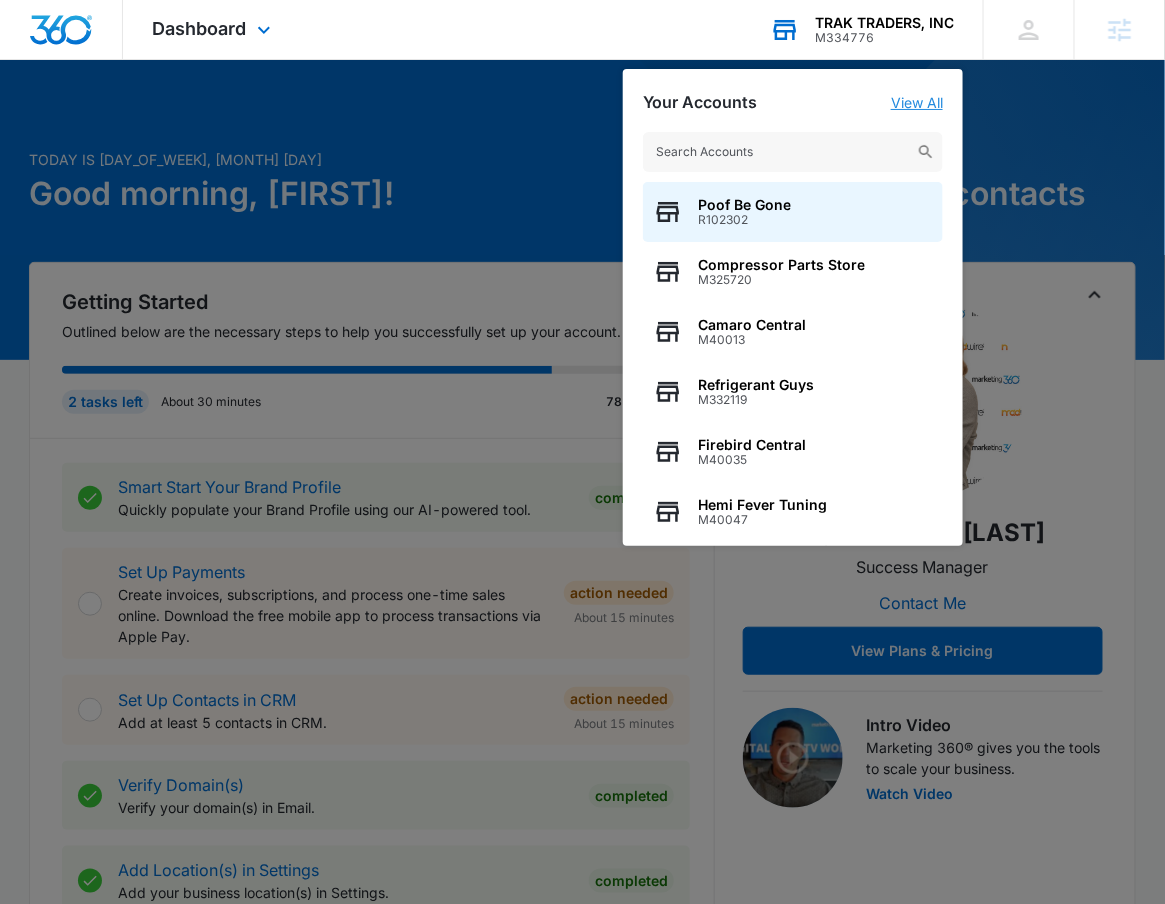 click on "View All" at bounding box center (917, 102) 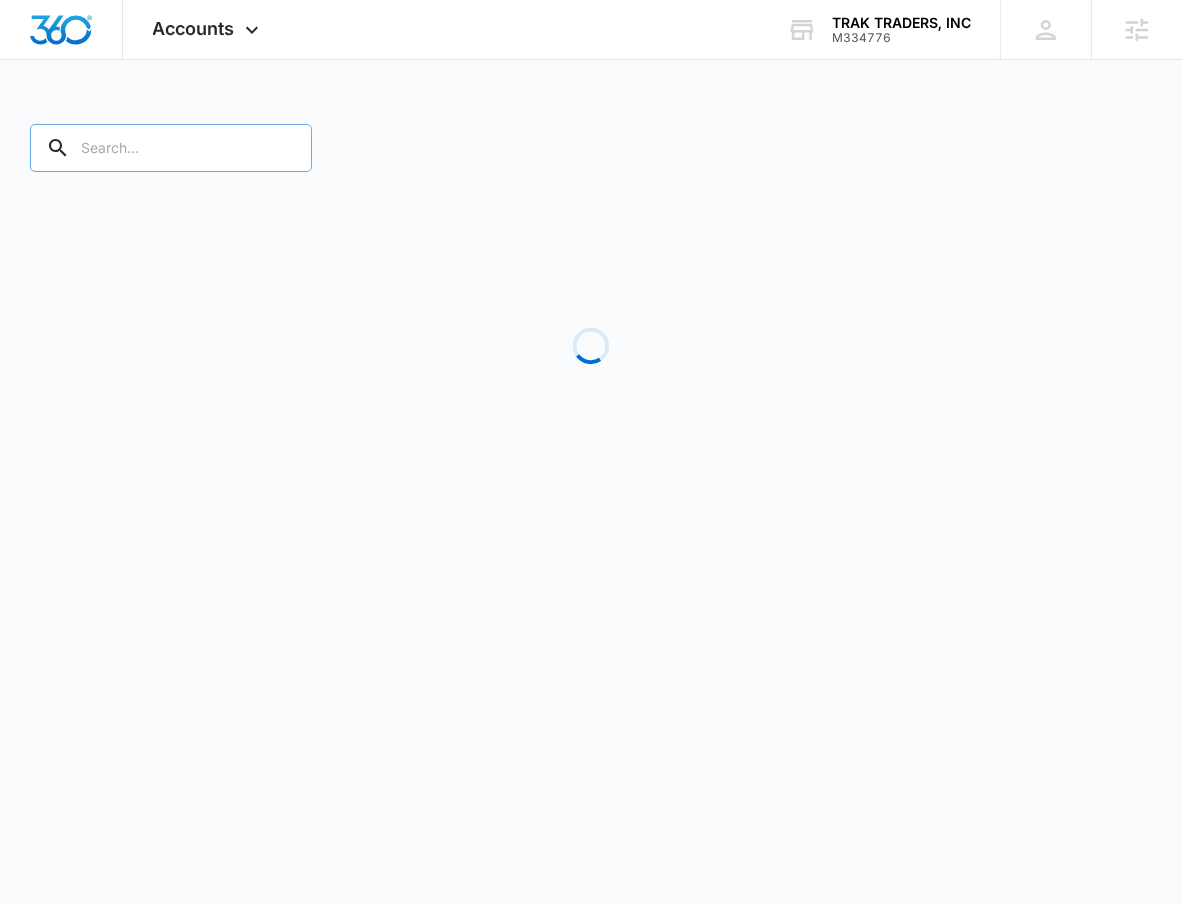 click at bounding box center [171, 148] 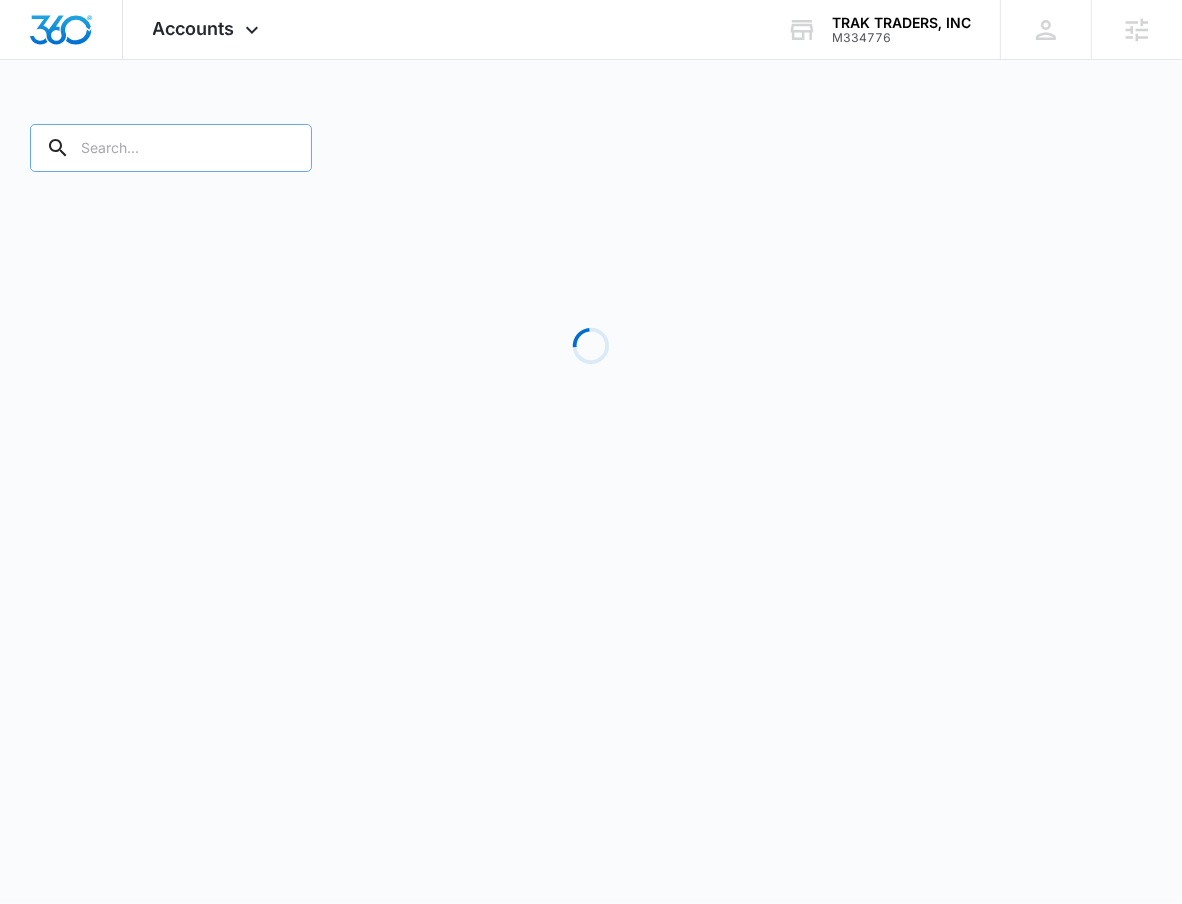 paste on "M334776" 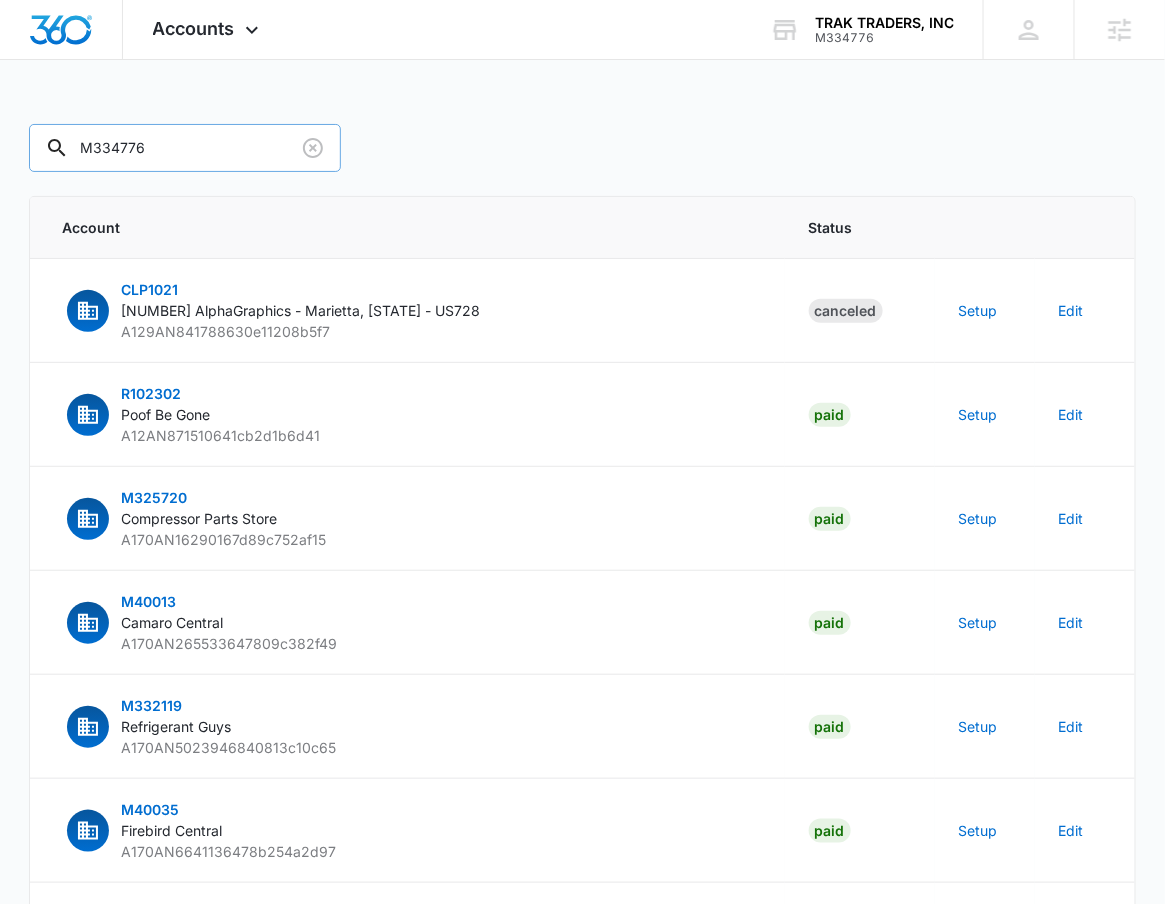 type on "M334776" 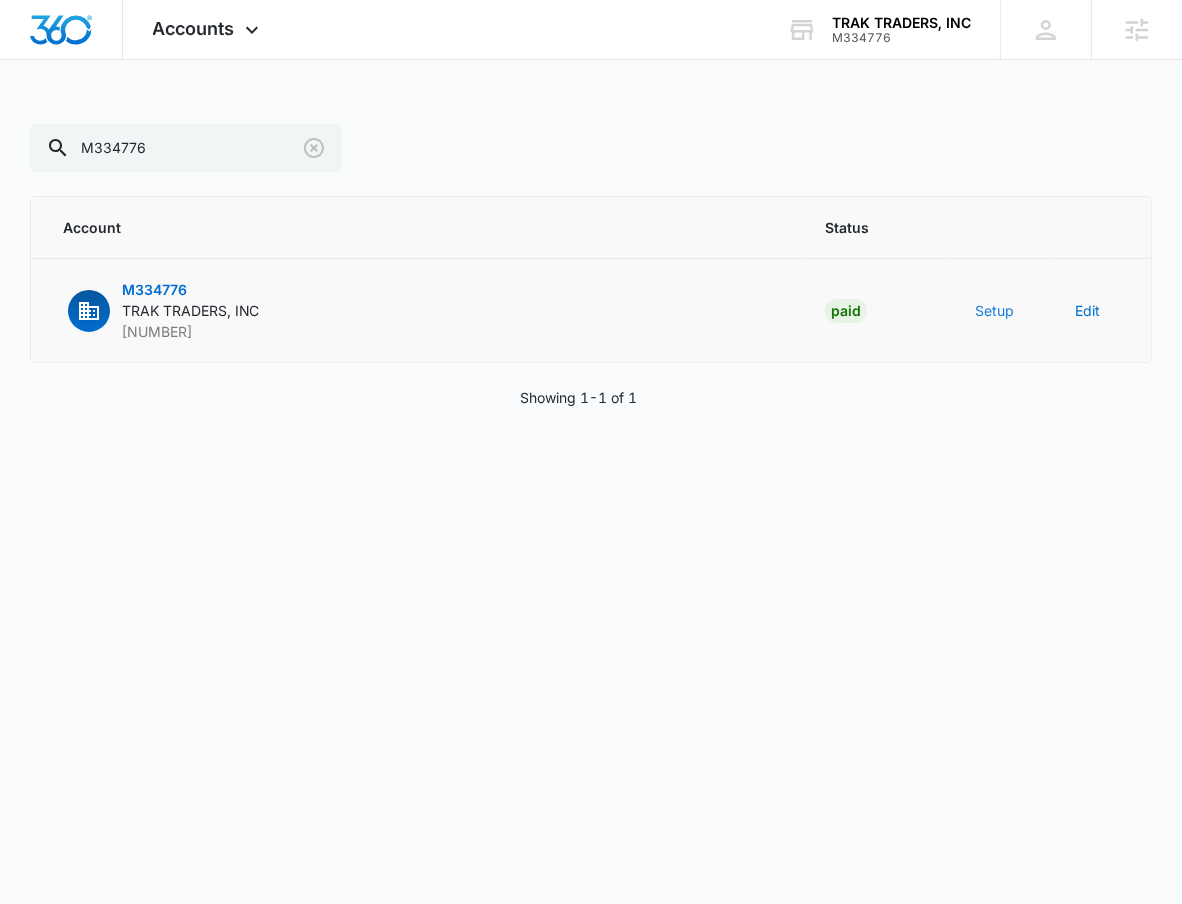 click on "Setup" at bounding box center (994, 310) 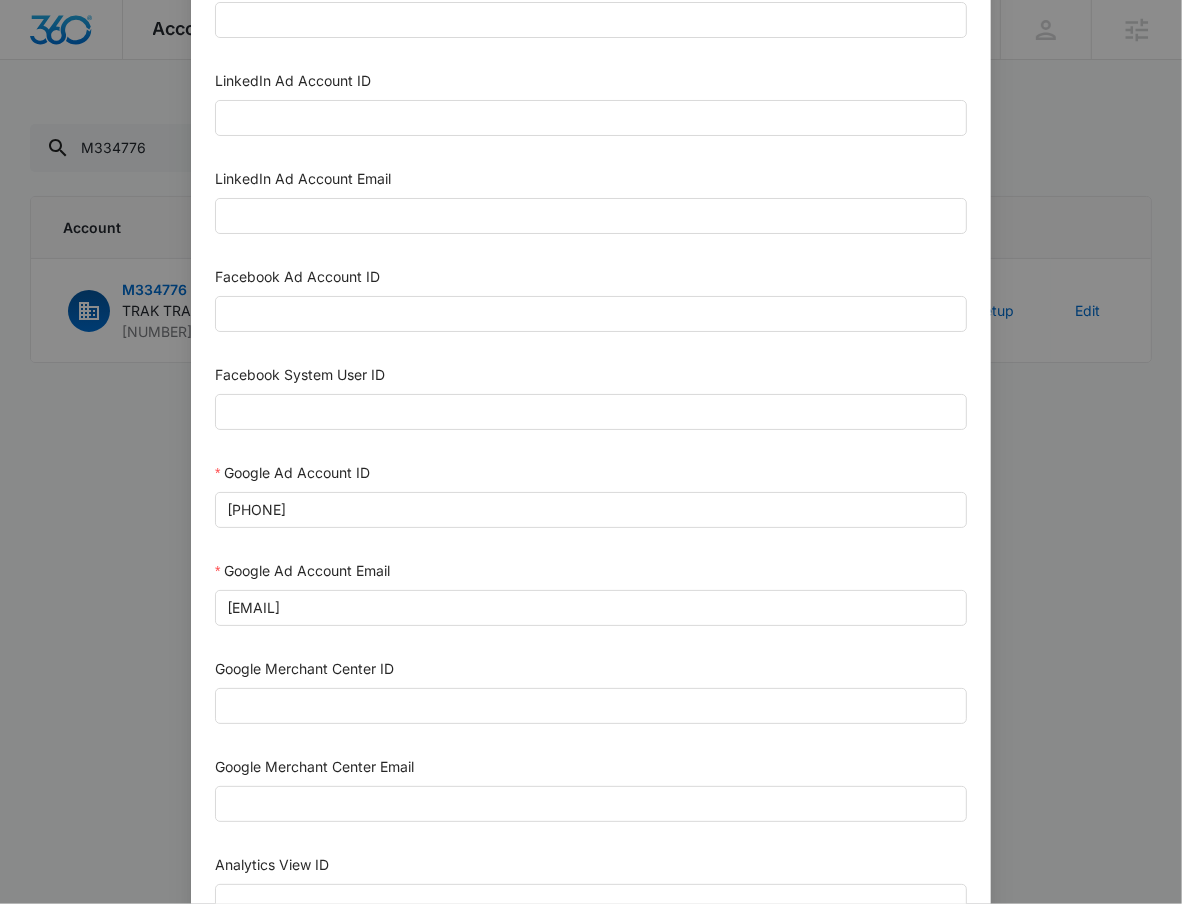 scroll, scrollTop: 226, scrollLeft: 0, axis: vertical 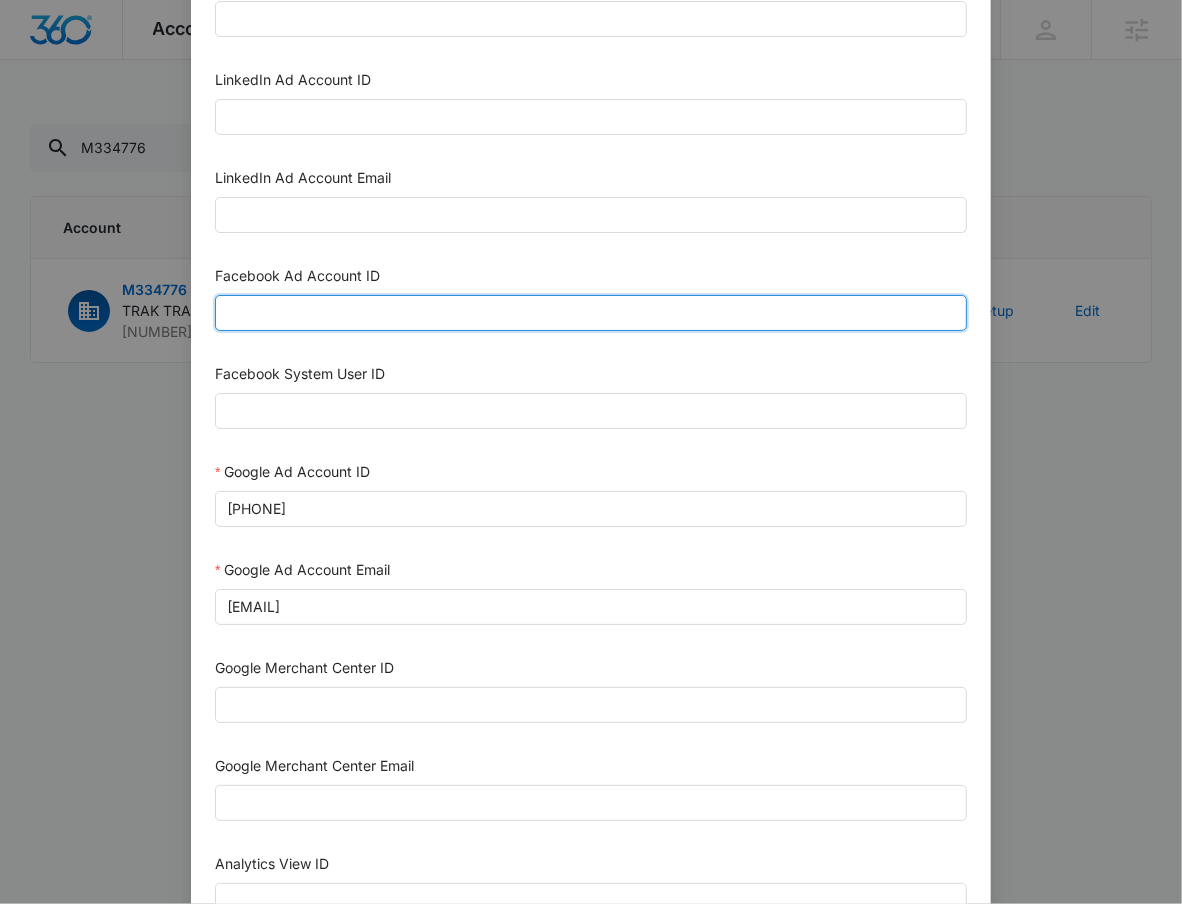 click on "Facebook Ad Account ID" at bounding box center [591, 313] 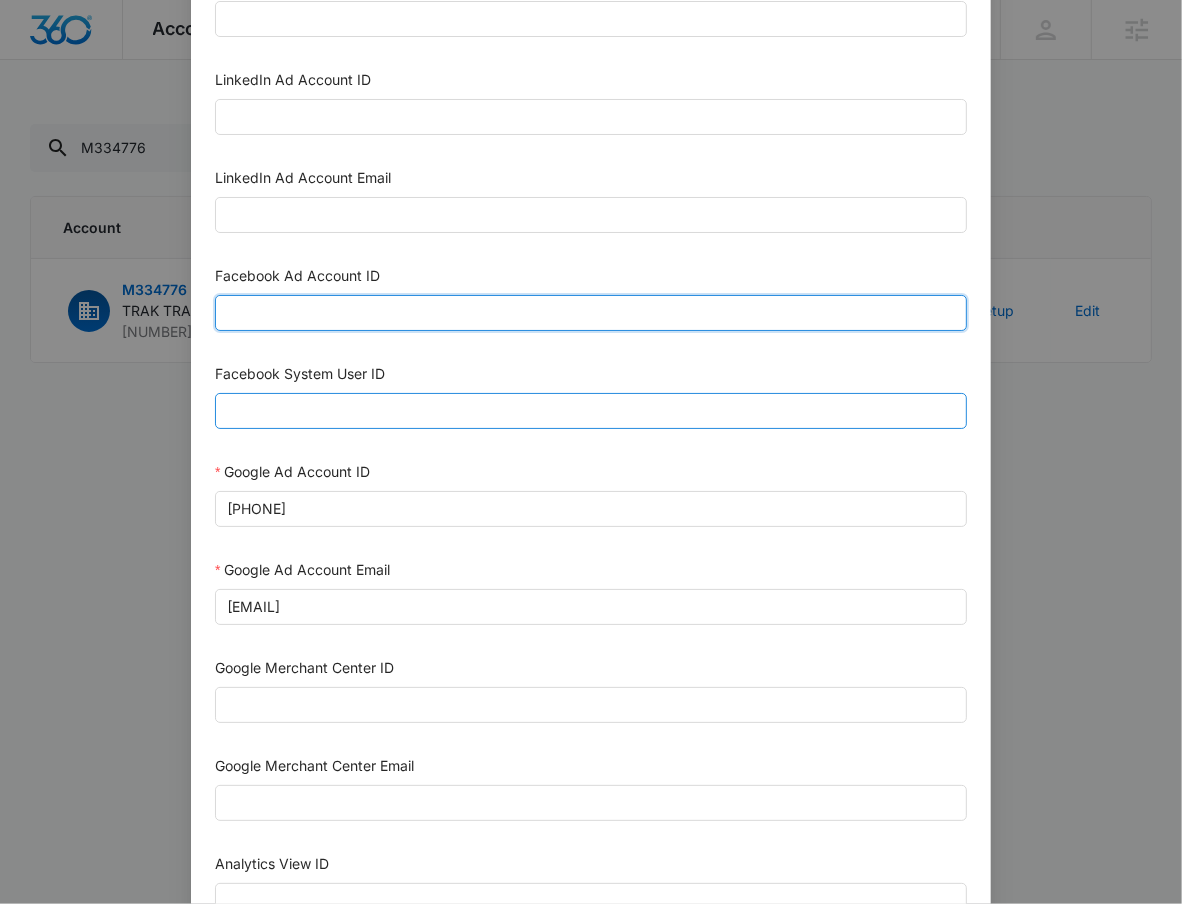 paste on "2176679232807514" 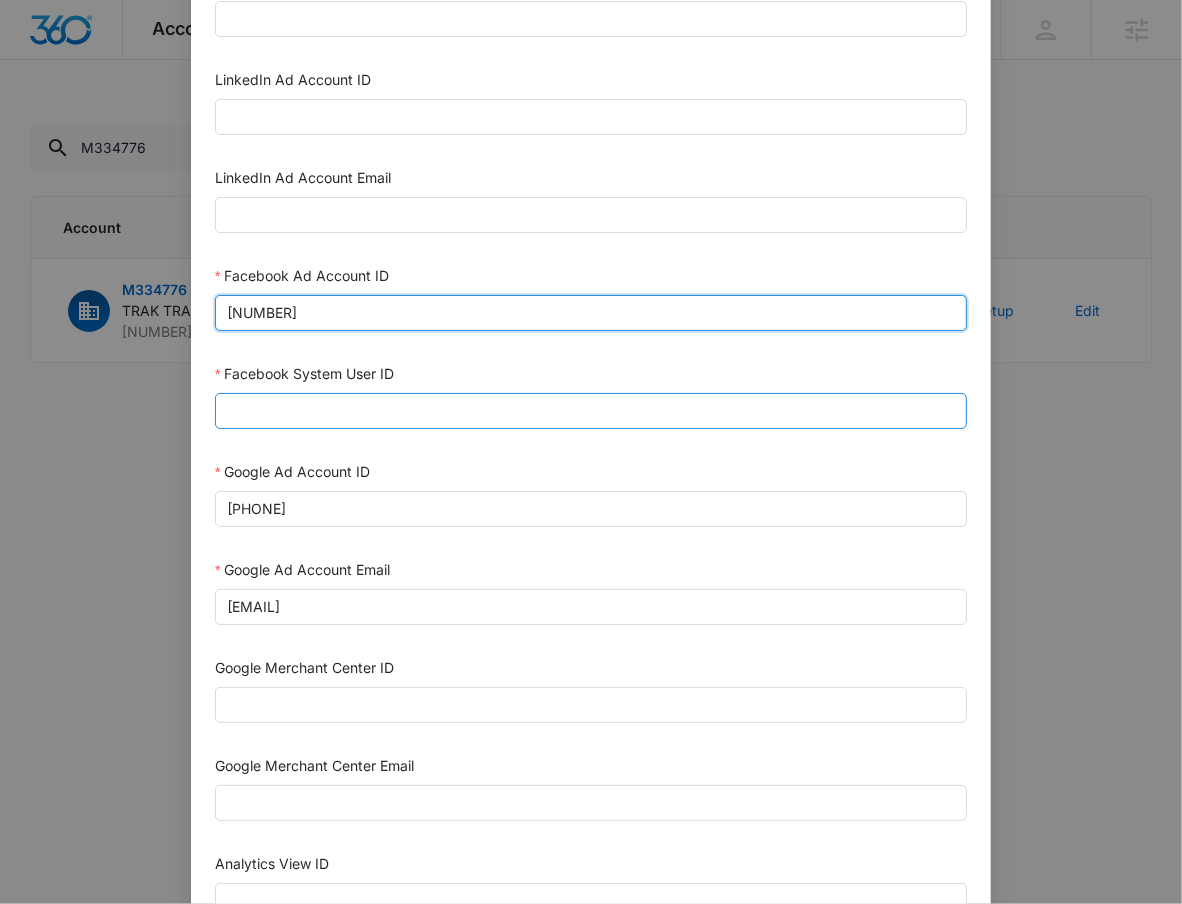 type on "2176679232807514" 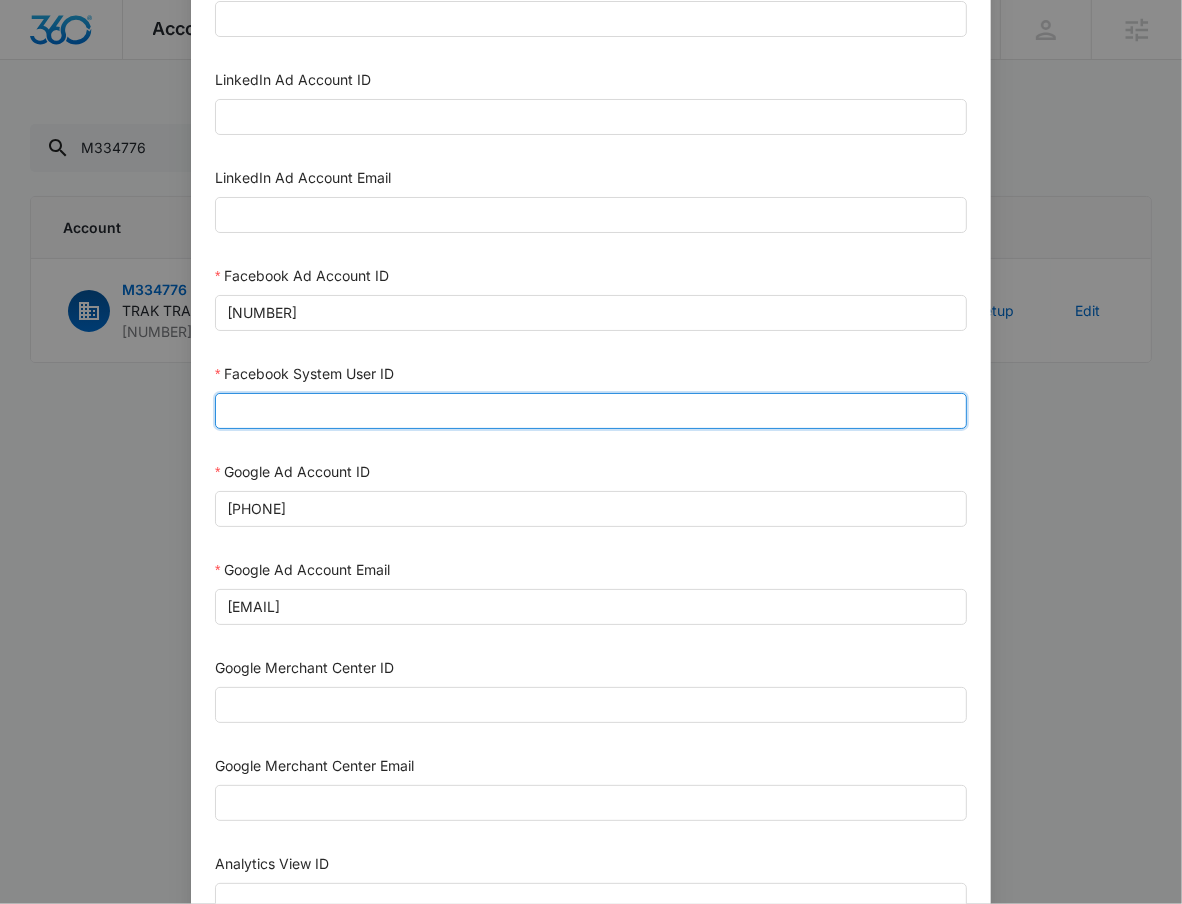 click on "Facebook System User ID" at bounding box center [591, 411] 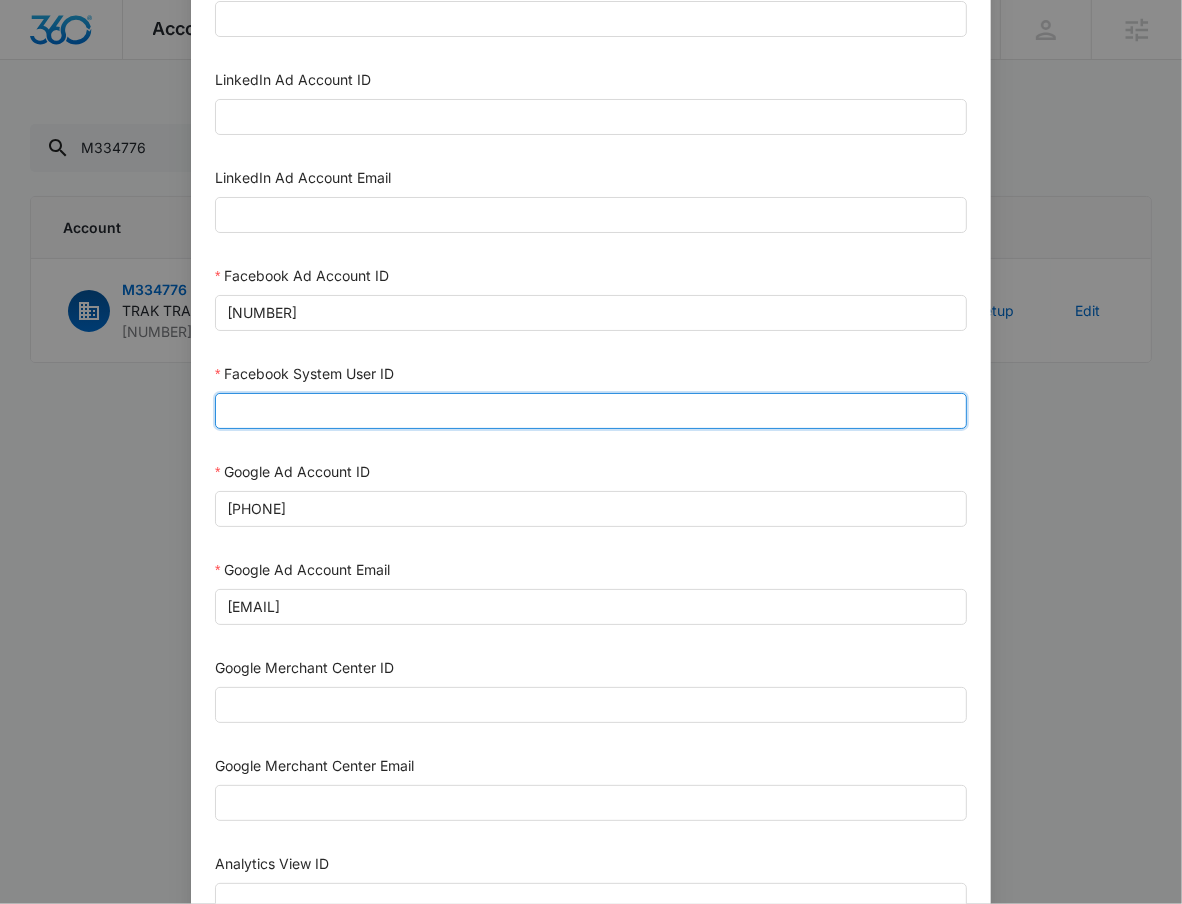 type on "1023954259108897" 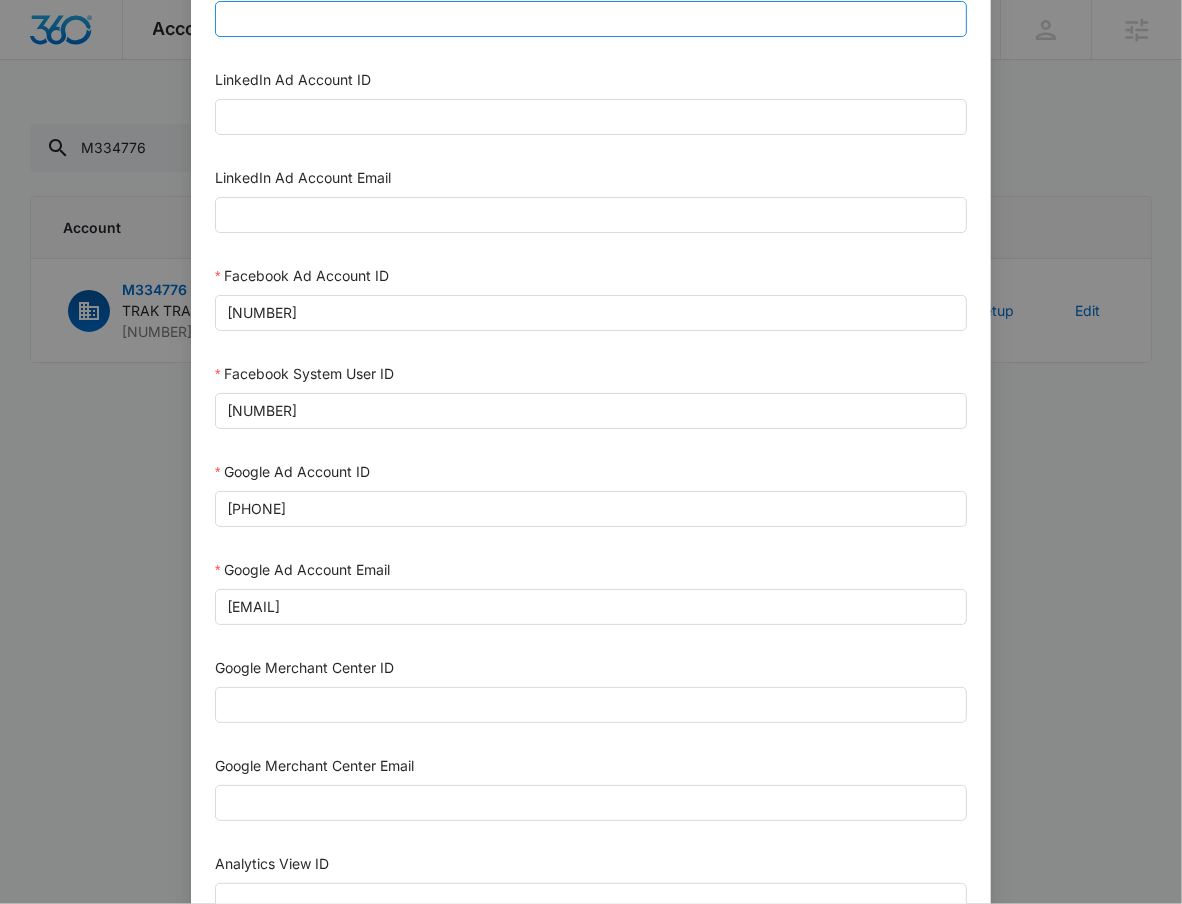 scroll, scrollTop: 837, scrollLeft: 0, axis: vertical 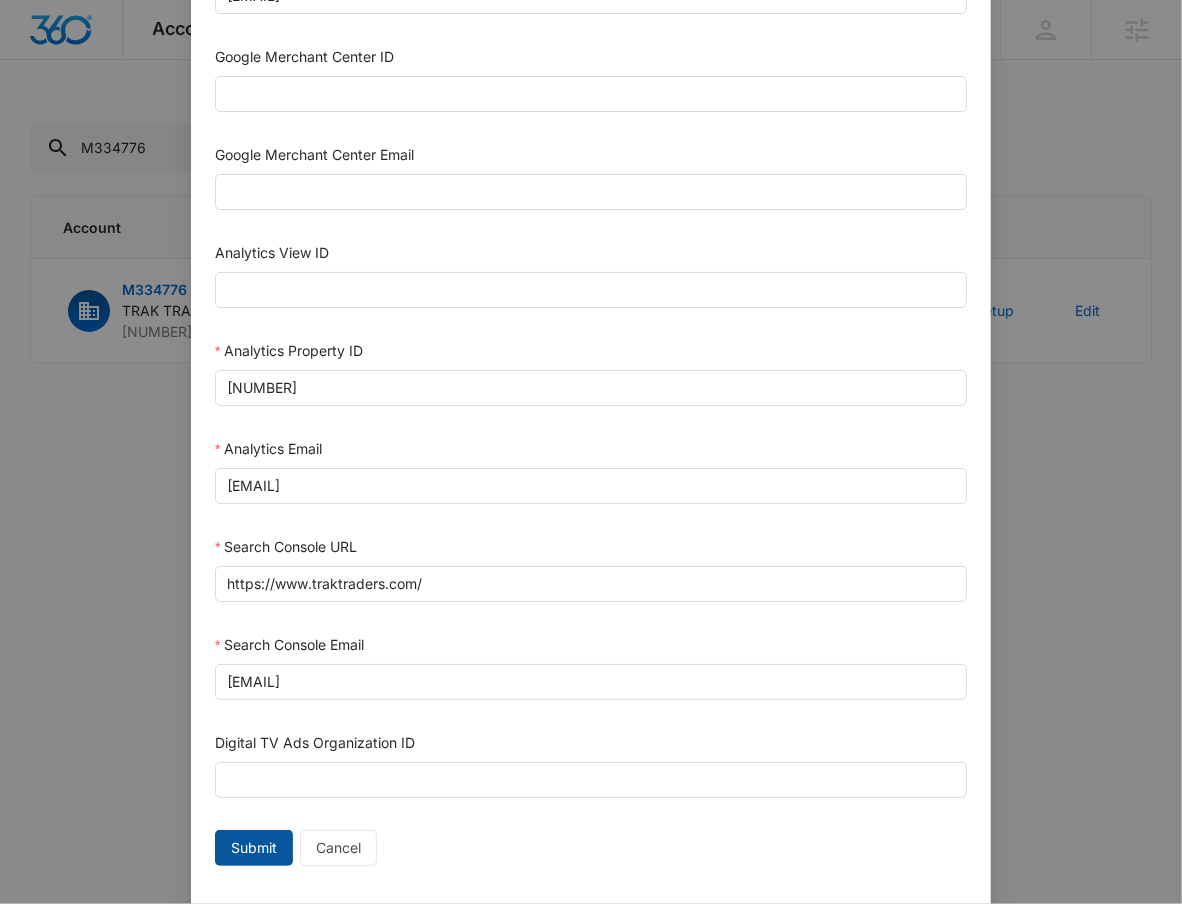 click on "Submit" at bounding box center (254, 848) 